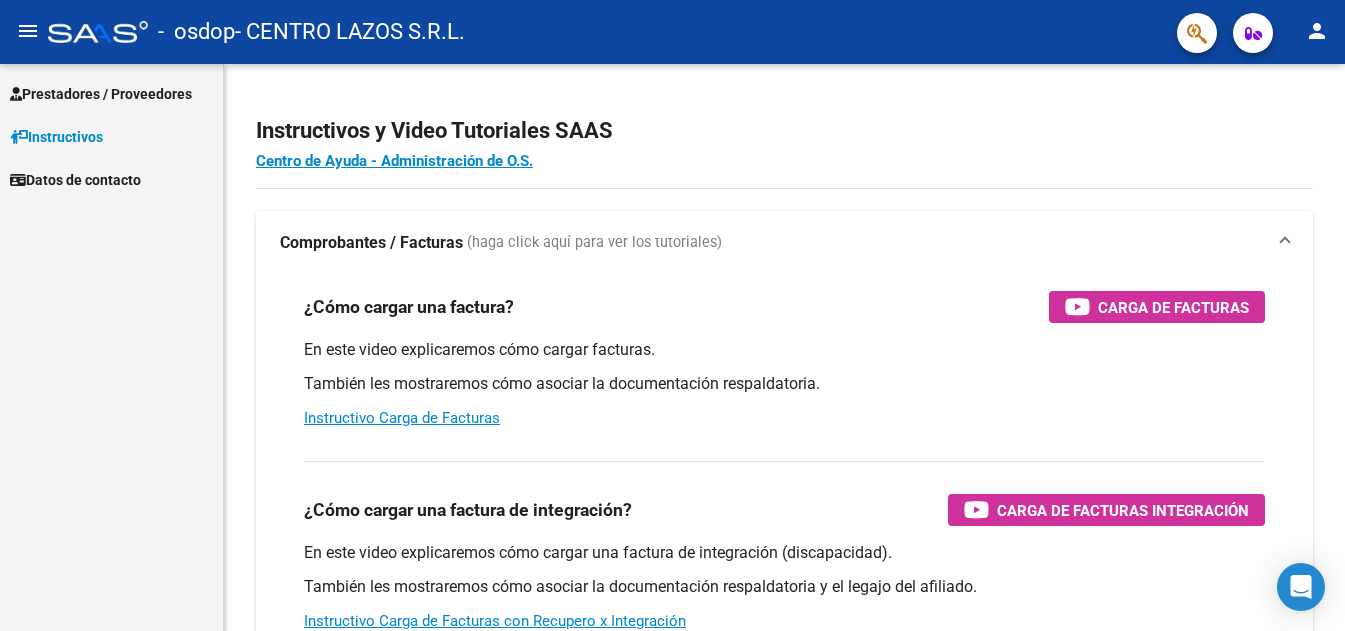 scroll, scrollTop: 0, scrollLeft: 0, axis: both 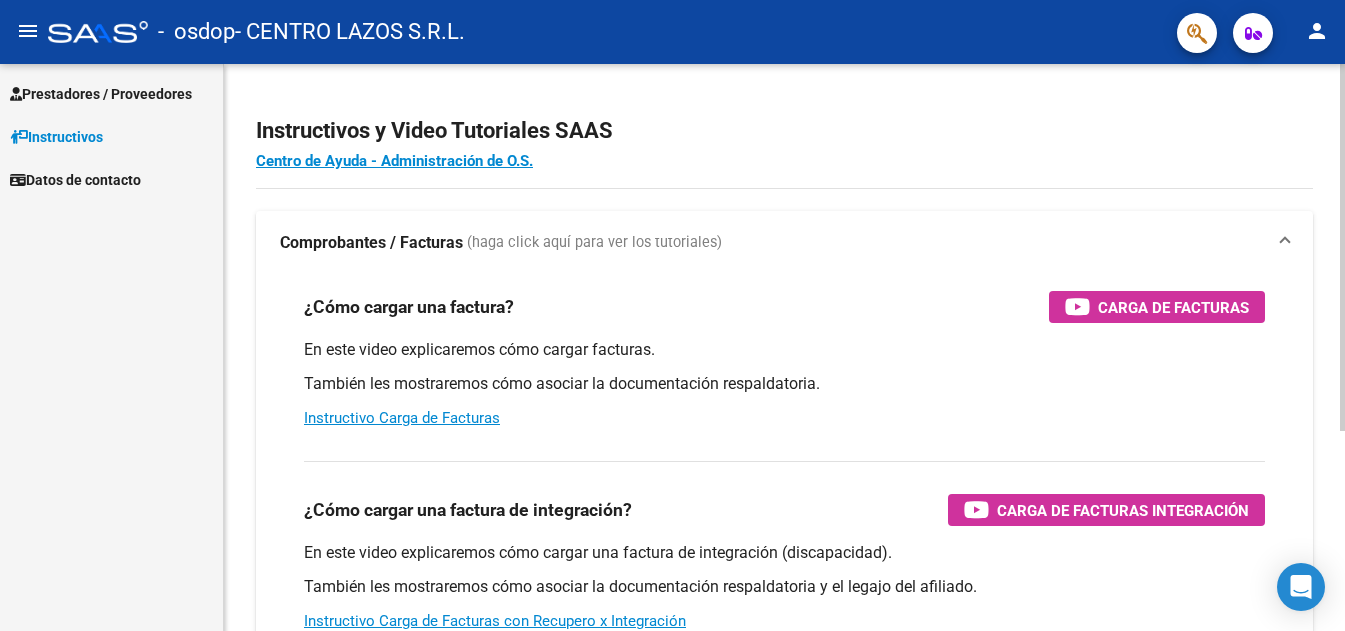 click on "Instructivos y Video Tutoriales SAAS" 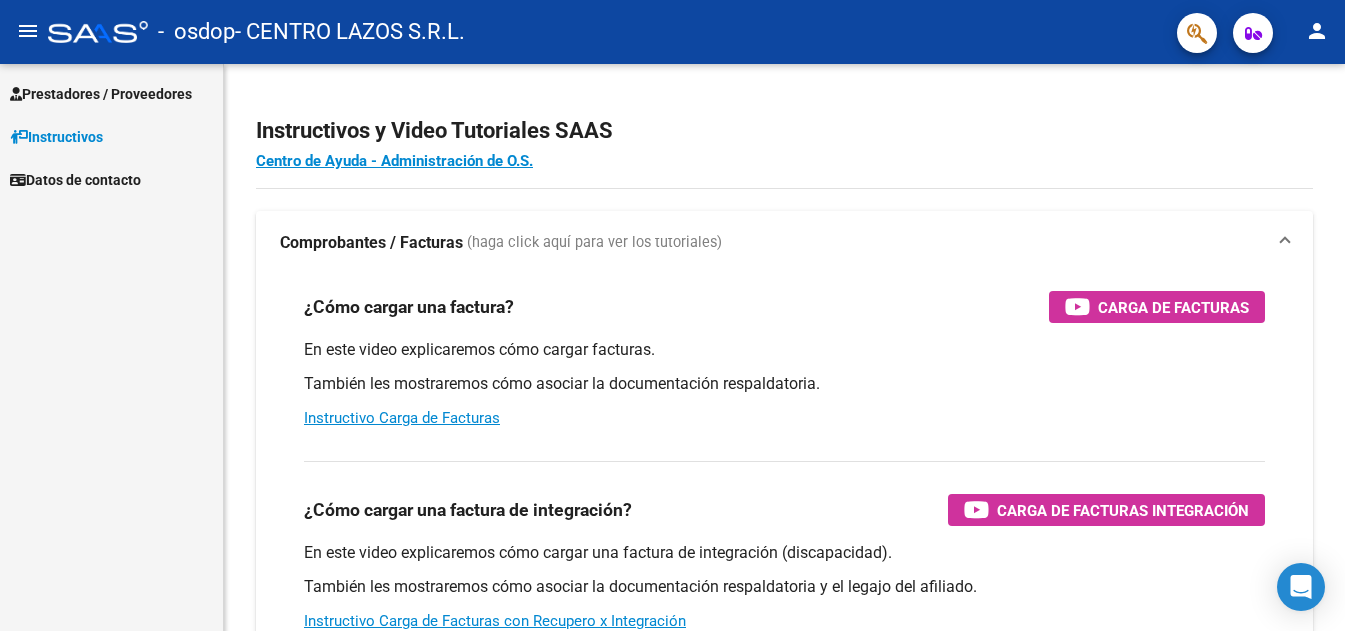 click on "Prestadores / Proveedores Facturas - Listado/Carga Facturas - Documentación Pagos x Transferencia Auditorías - Listado Auditorías - Comentarios Auditorías - Cambios Área Prestadores - Listado    Instructivos    Datos de contacto" at bounding box center (111, 347) 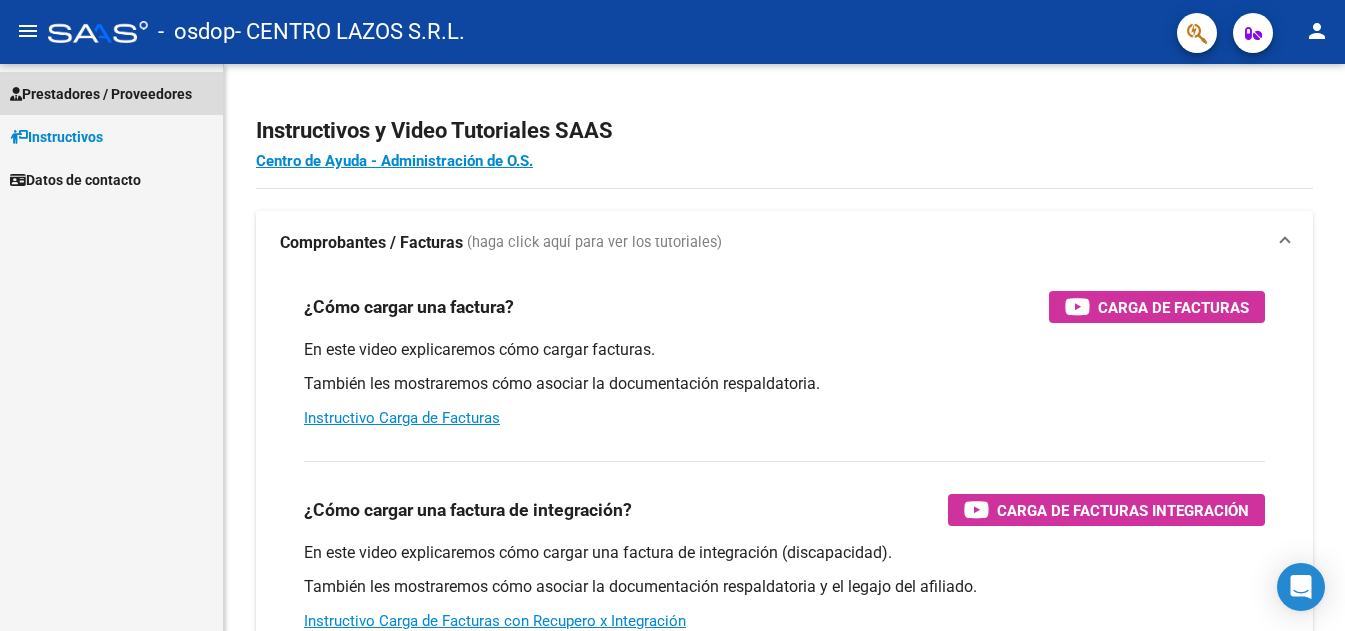 click on "Prestadores / Proveedores" at bounding box center (101, 94) 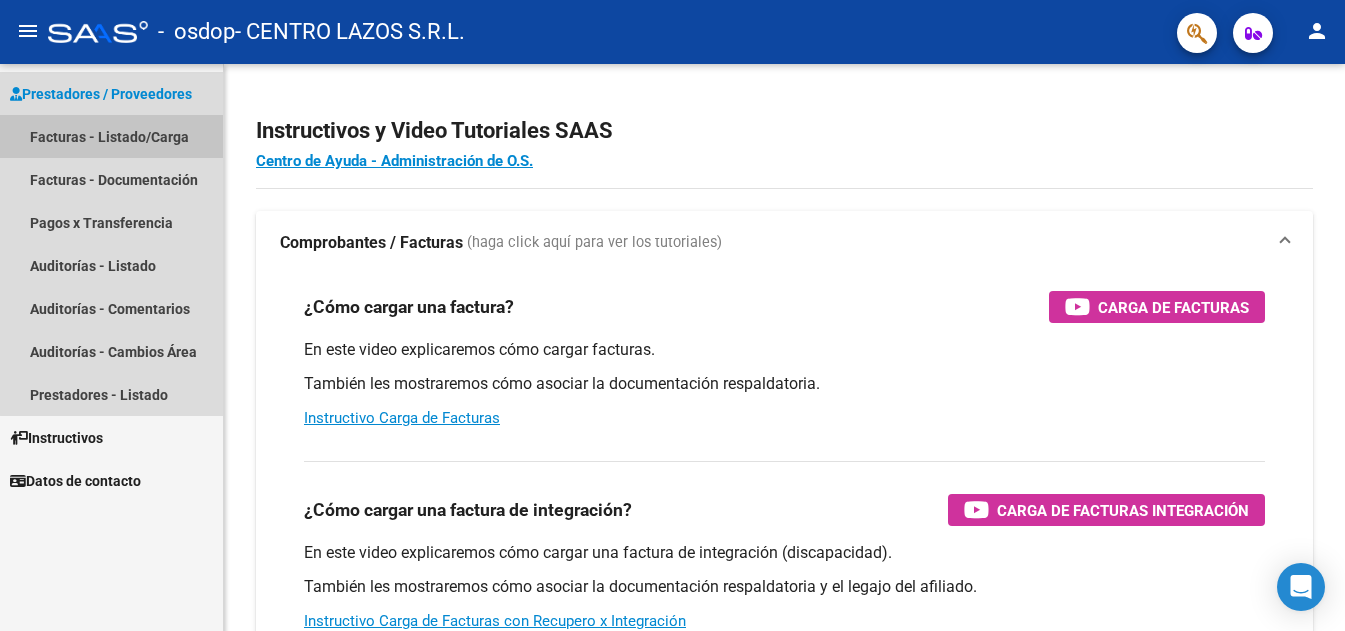 click on "Facturas - Listado/Carga" at bounding box center [111, 136] 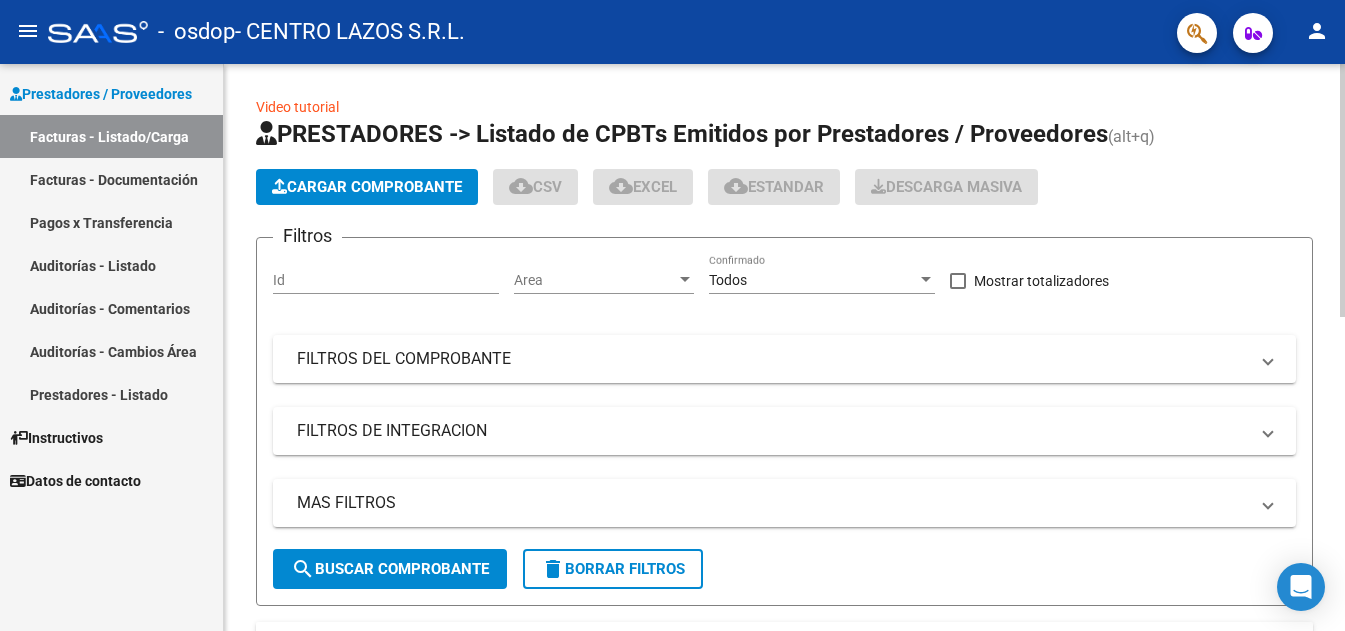 click on "Cargar Comprobante" 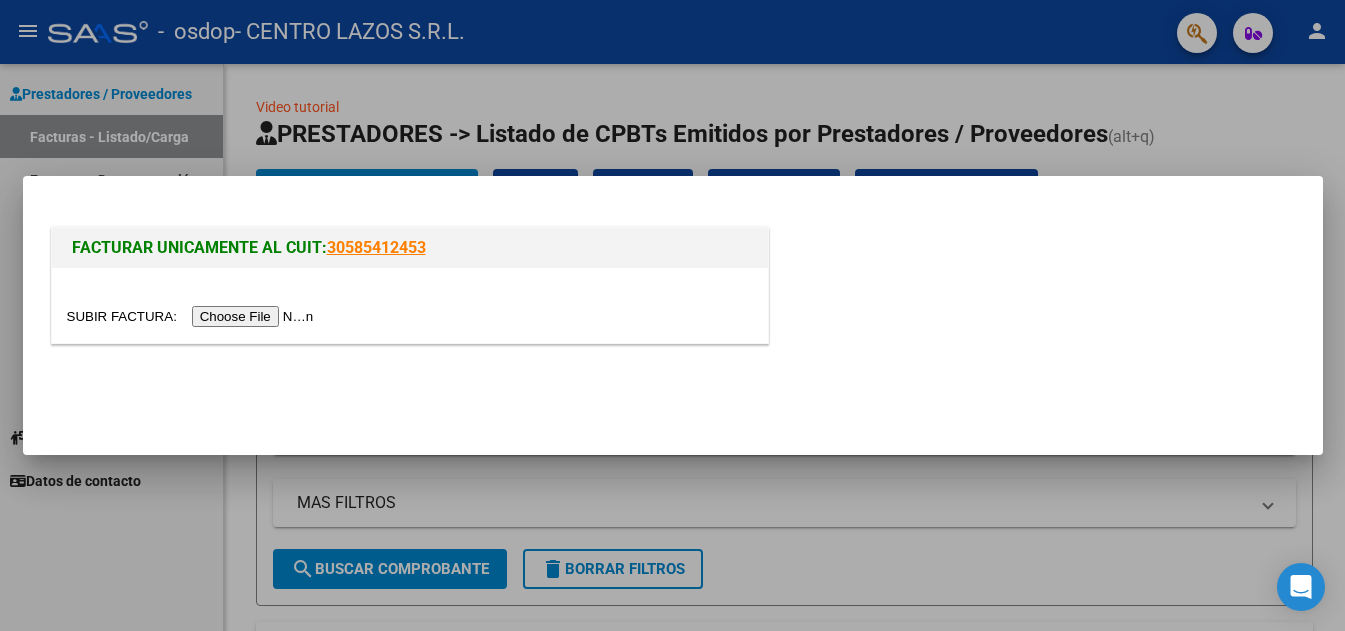click at bounding box center [193, 316] 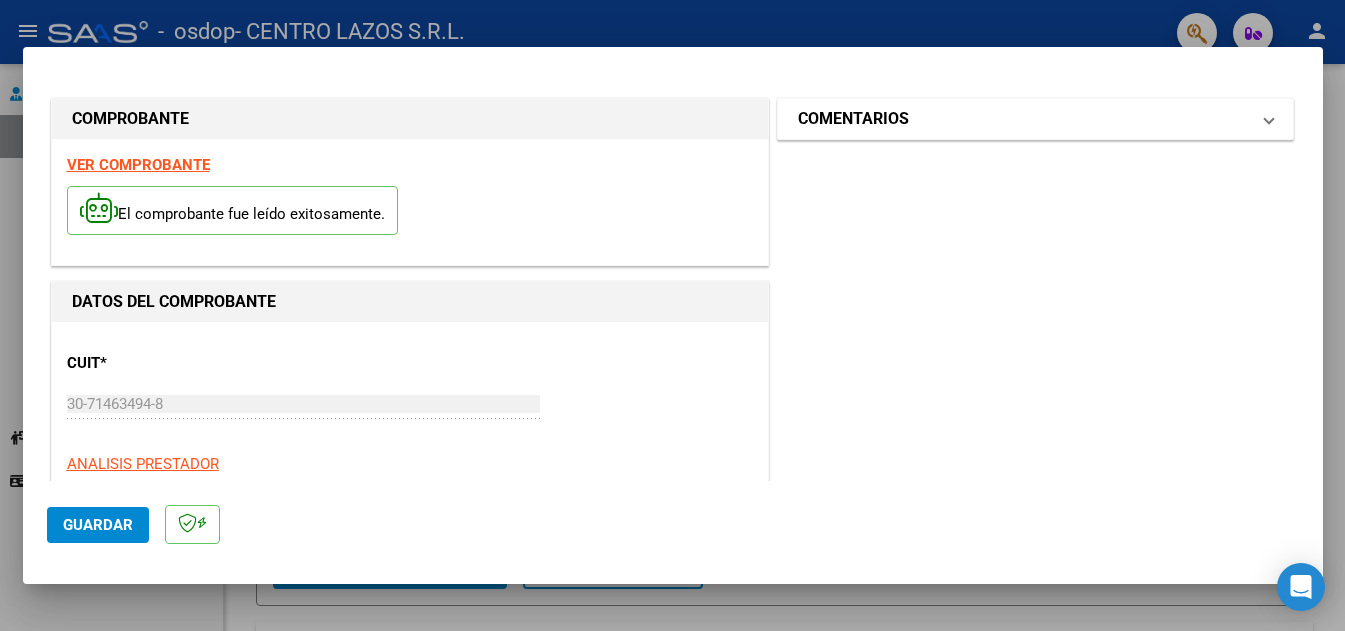 click on "COMENTARIOS" at bounding box center [853, 119] 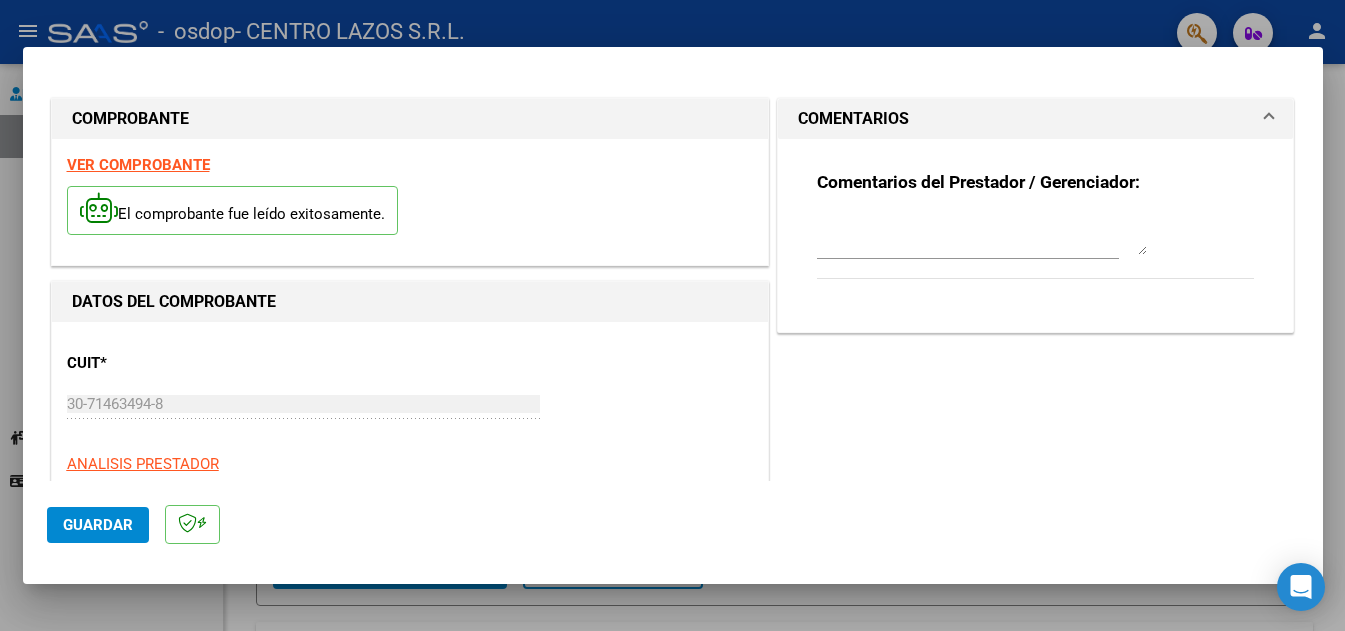 click at bounding box center [982, 235] 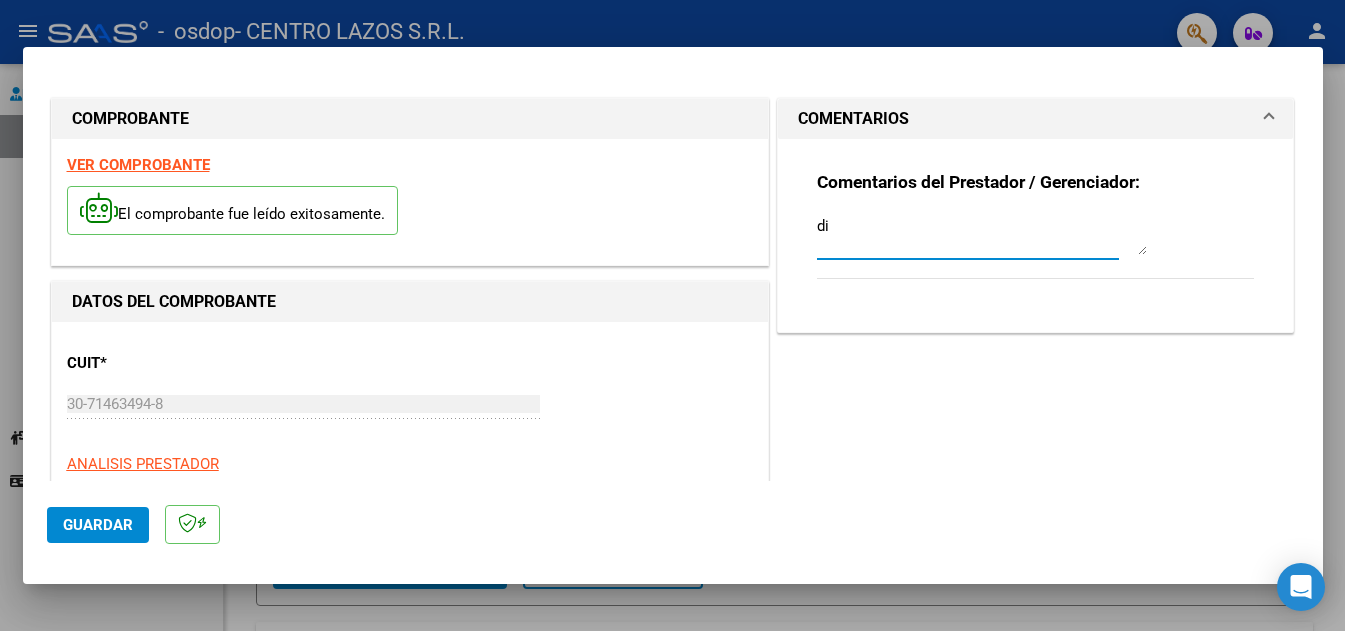 type on "d" 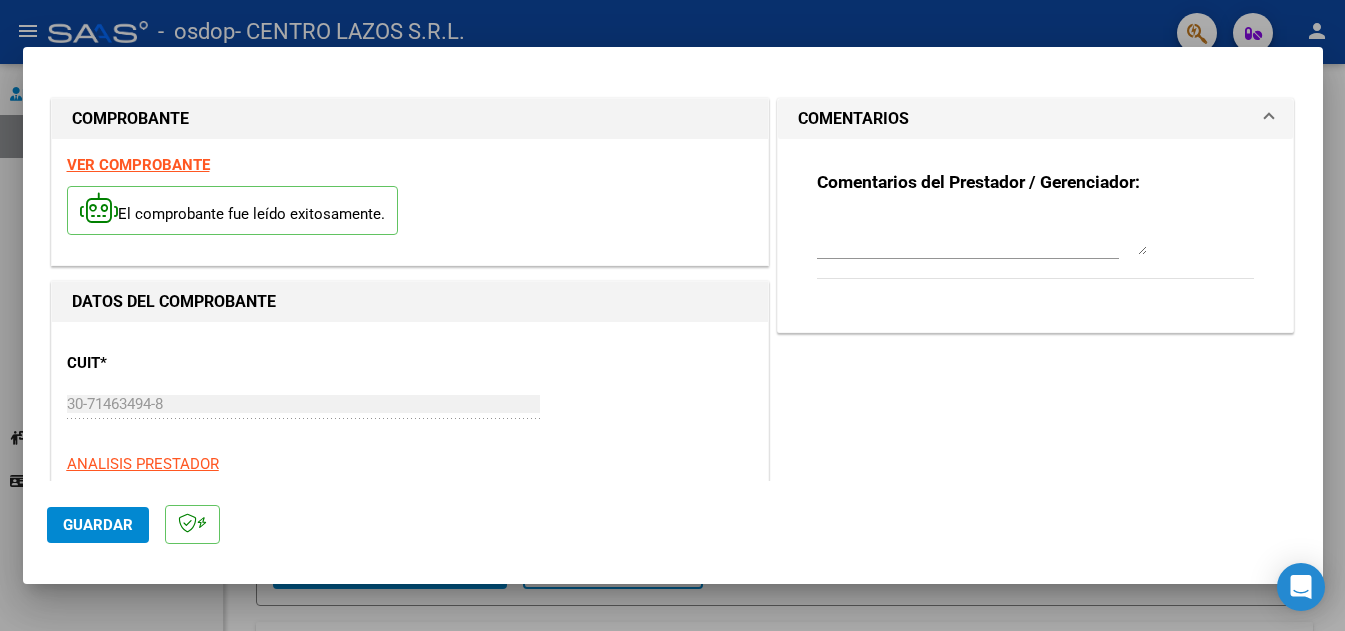 click at bounding box center [982, 235] 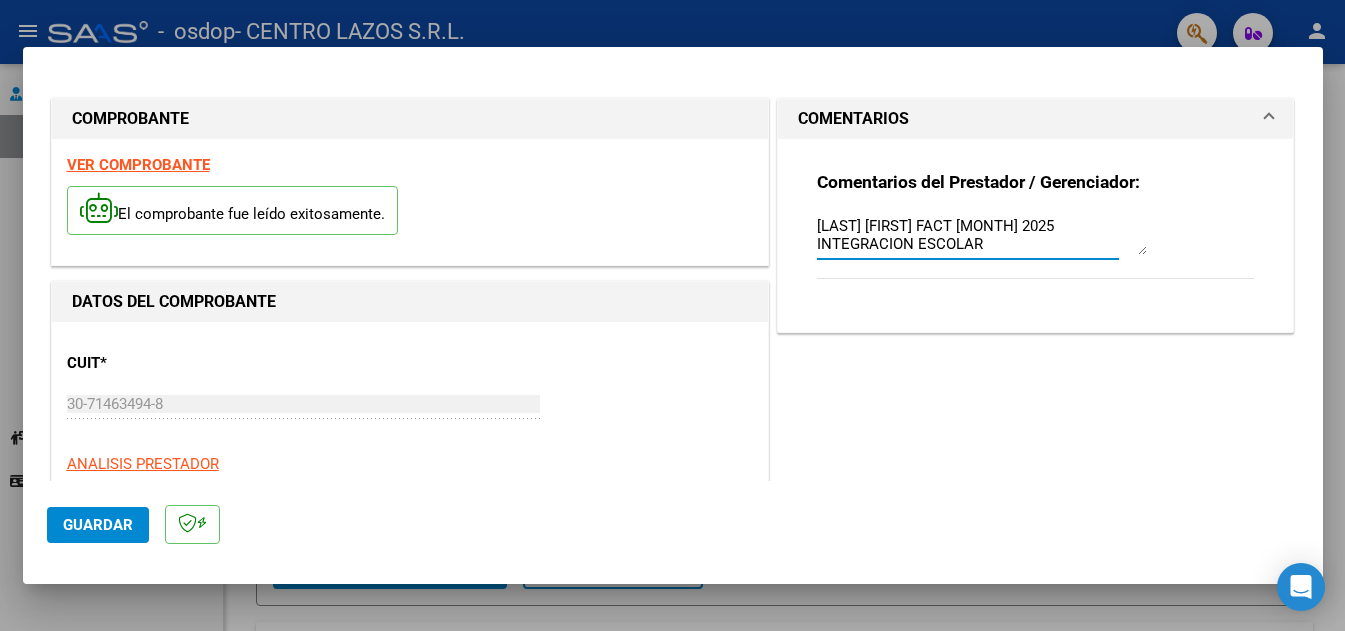click on "[LAST] [FIRST] FACT [MONTH] 2025 INTEGRACION ESCOLAR" at bounding box center (982, 235) 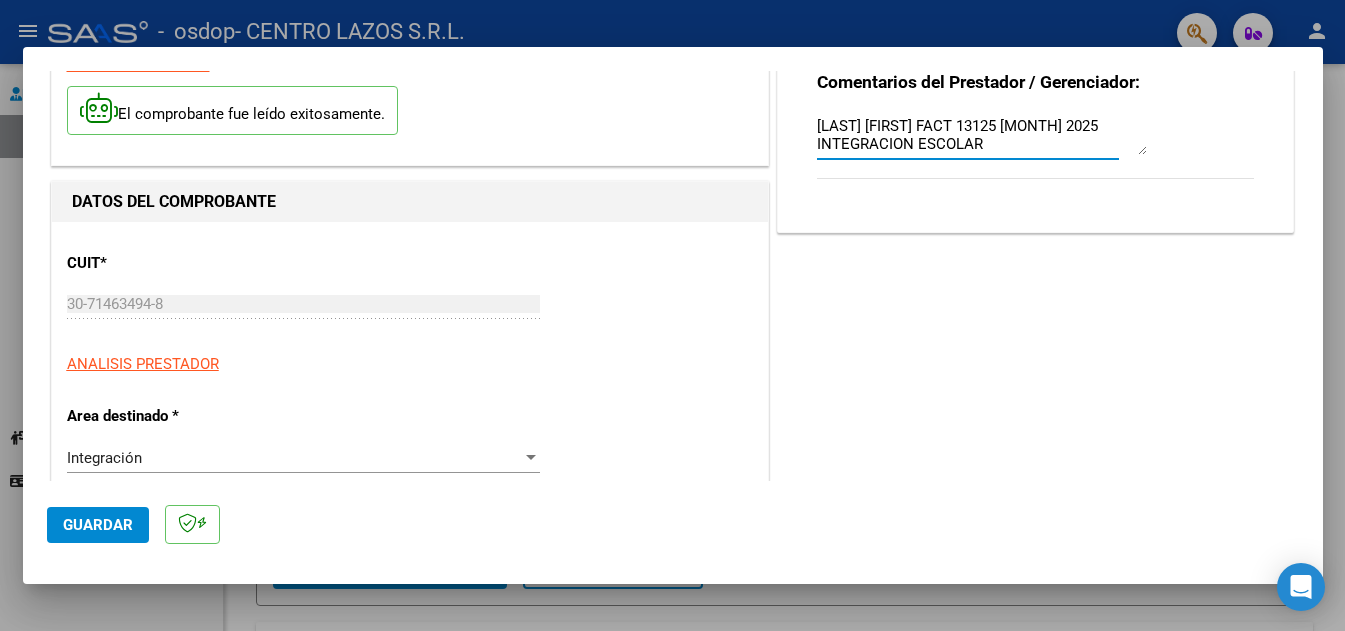 scroll, scrollTop: 400, scrollLeft: 0, axis: vertical 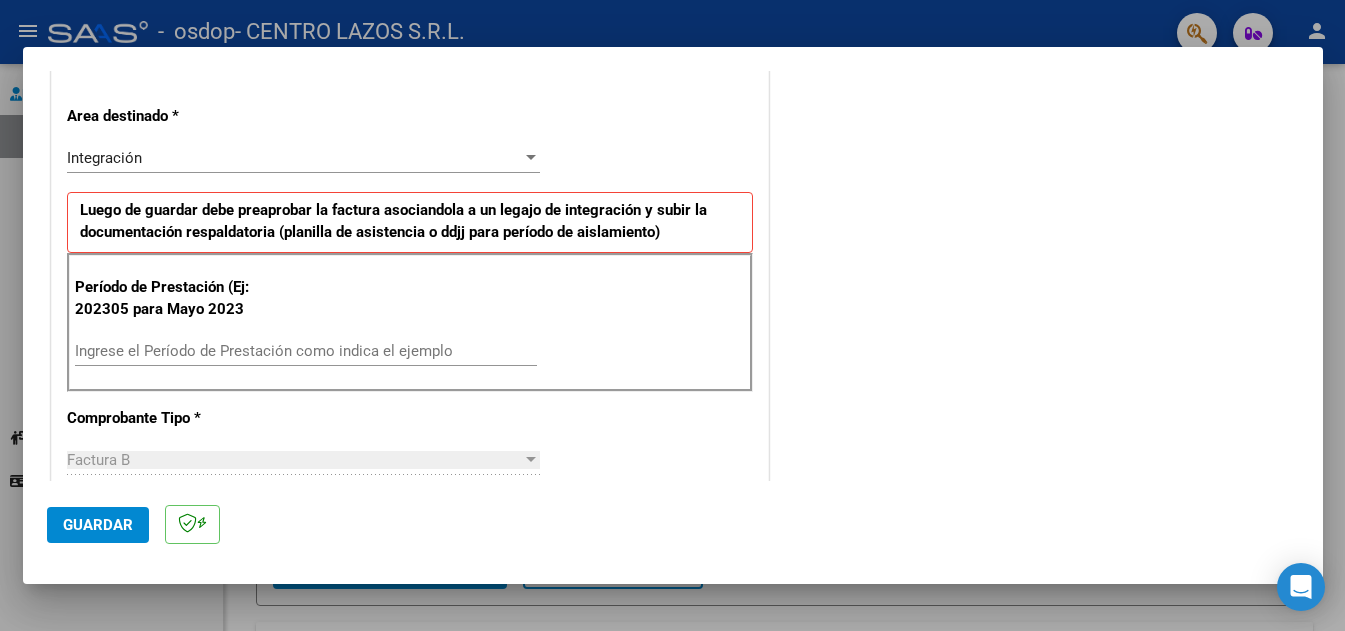 type on "[LAST] [FIRST] FACT 13125 [MONTH] 2025 INTEGRACION ESCOLAR" 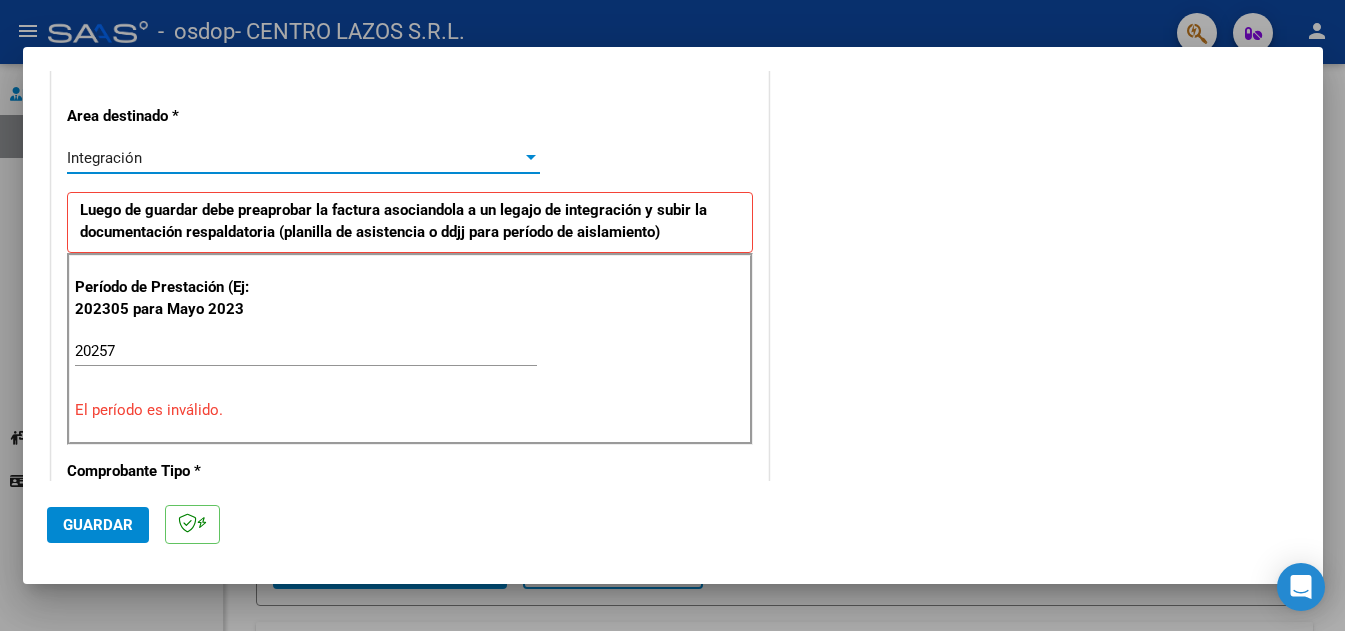 click on "Integración" at bounding box center (104, 158) 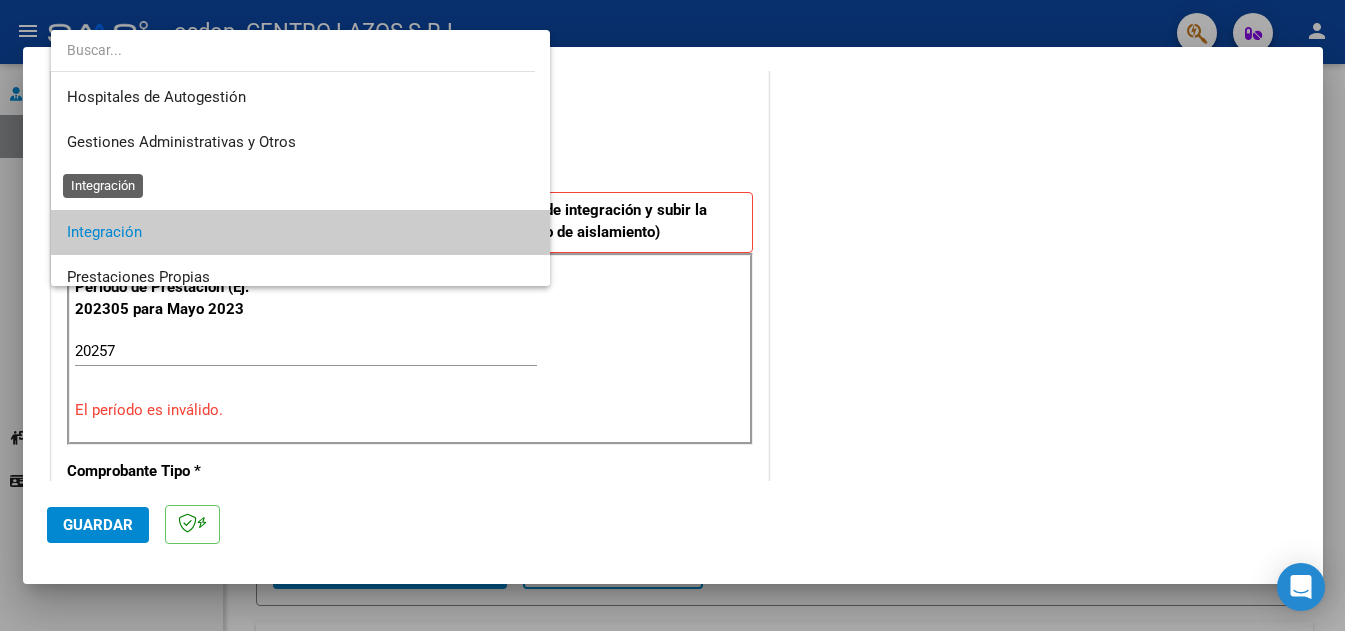 scroll, scrollTop: 75, scrollLeft: 0, axis: vertical 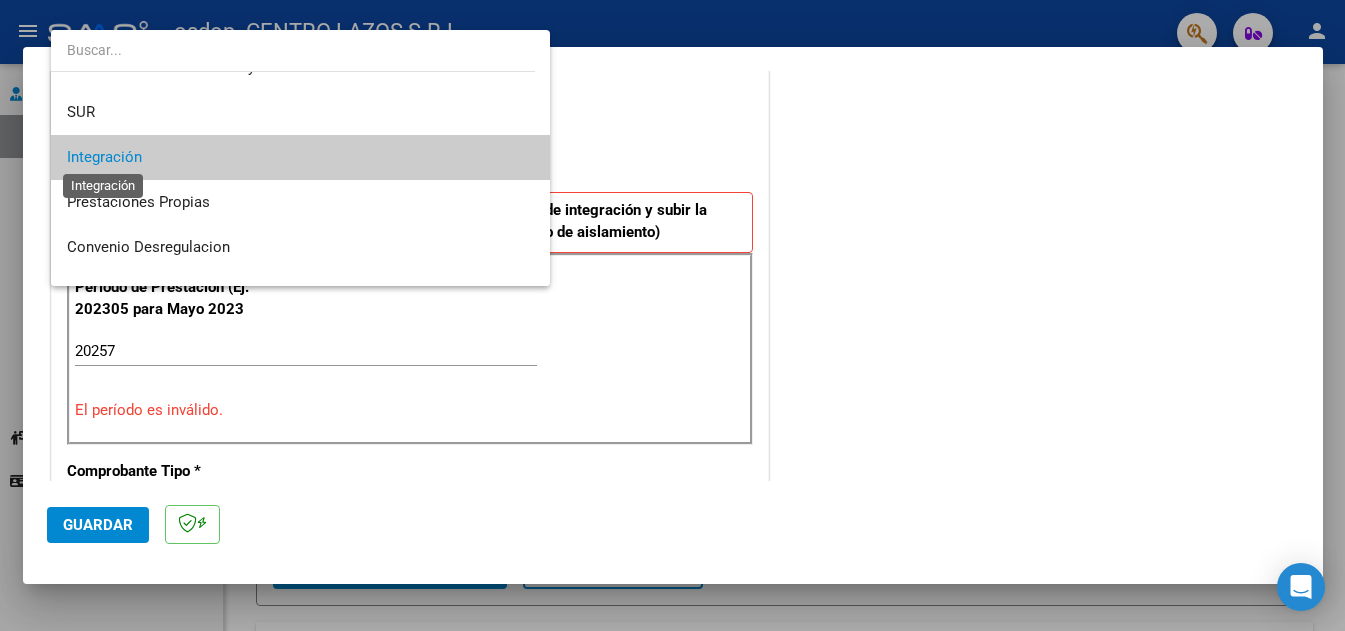 click on "Integración" at bounding box center (104, 157) 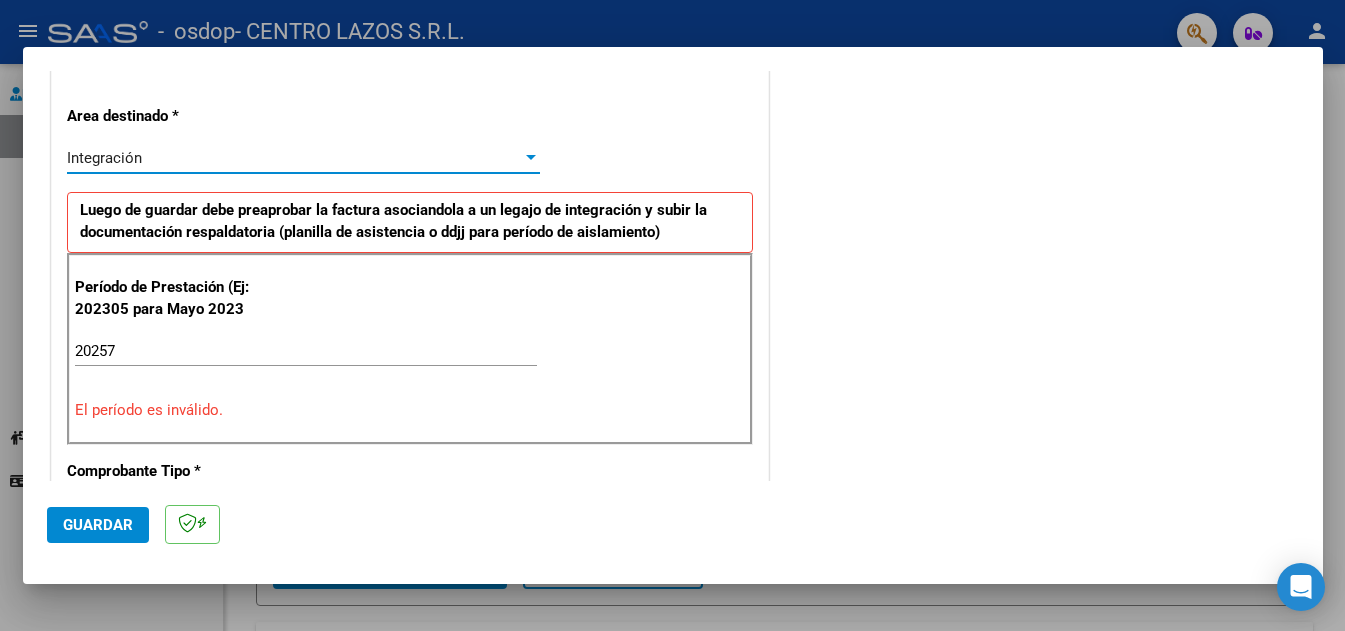 click on "20257" at bounding box center (306, 351) 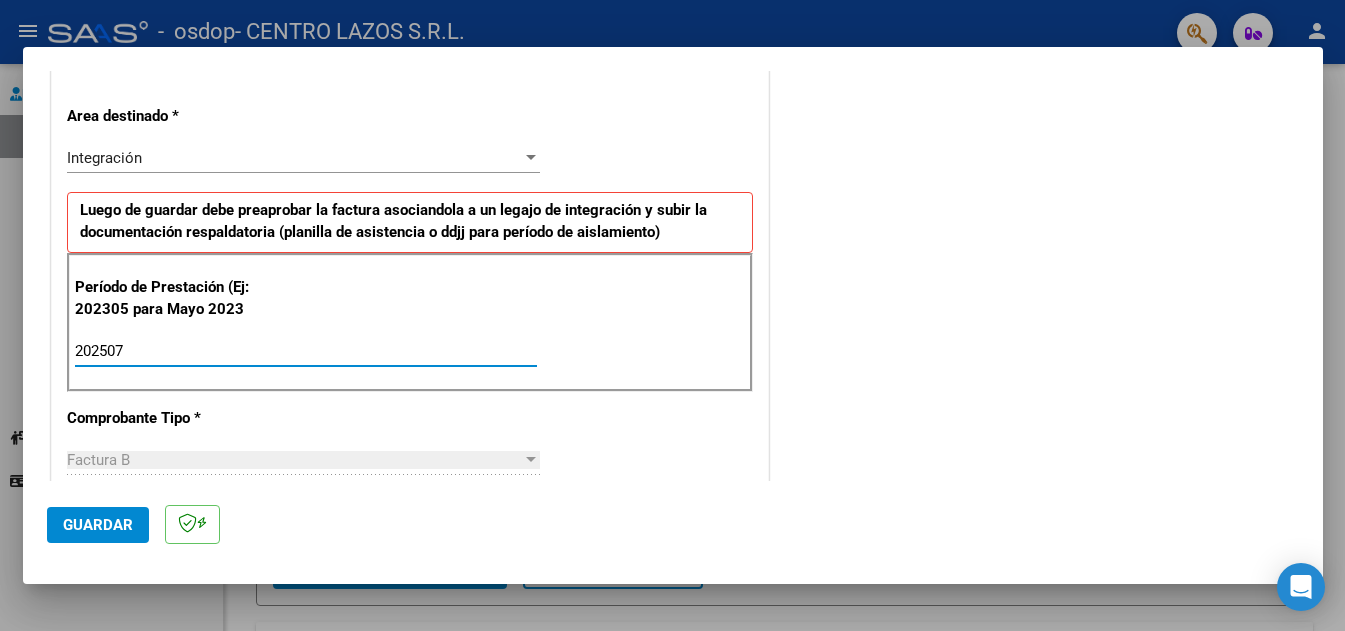 type on "202507" 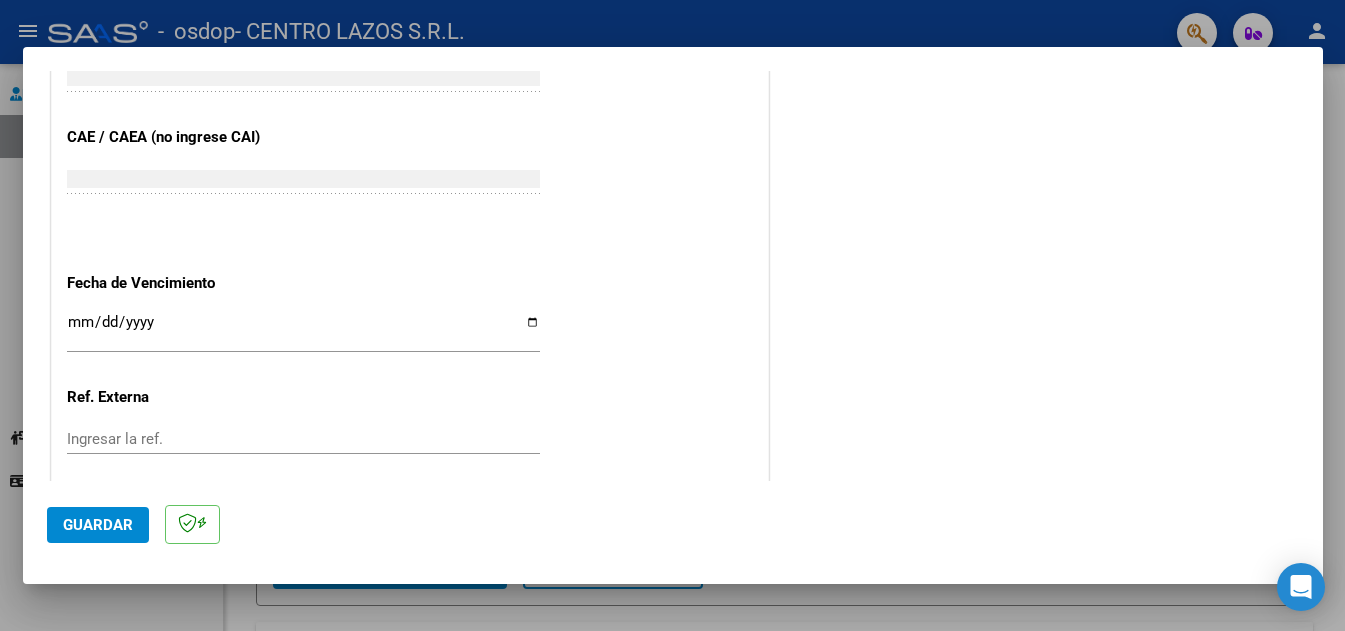 scroll, scrollTop: 1300, scrollLeft: 0, axis: vertical 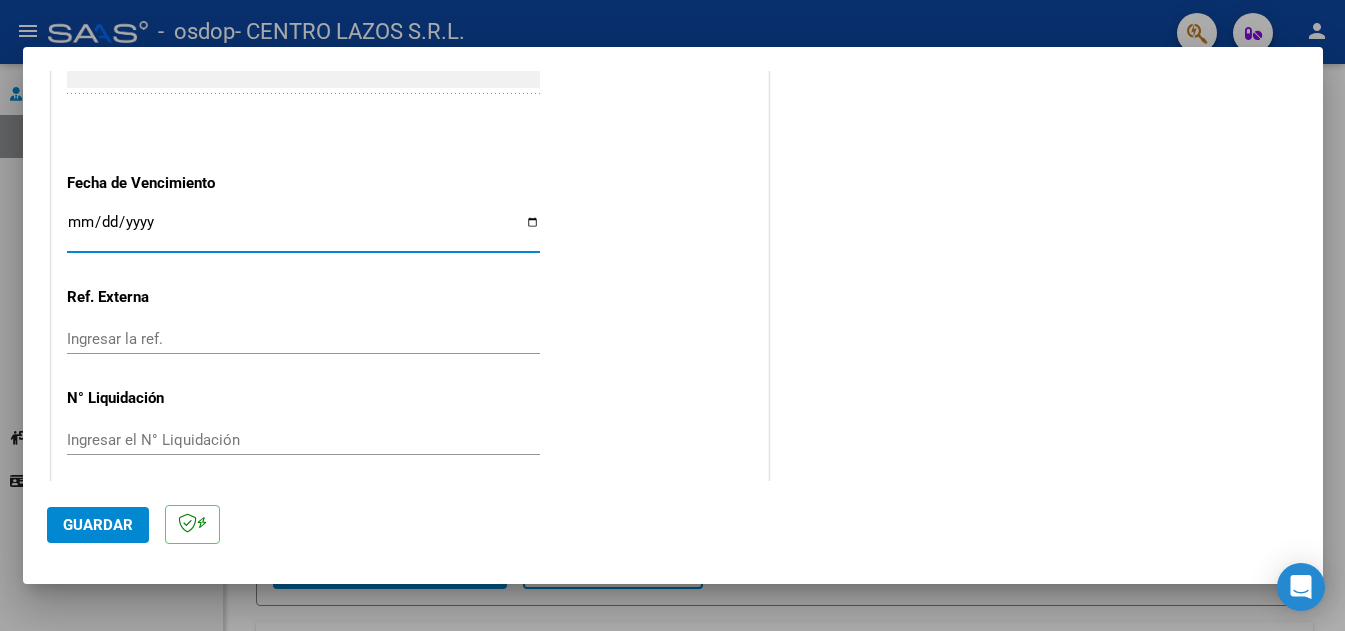 click on "Ingresar la fecha" at bounding box center (303, 230) 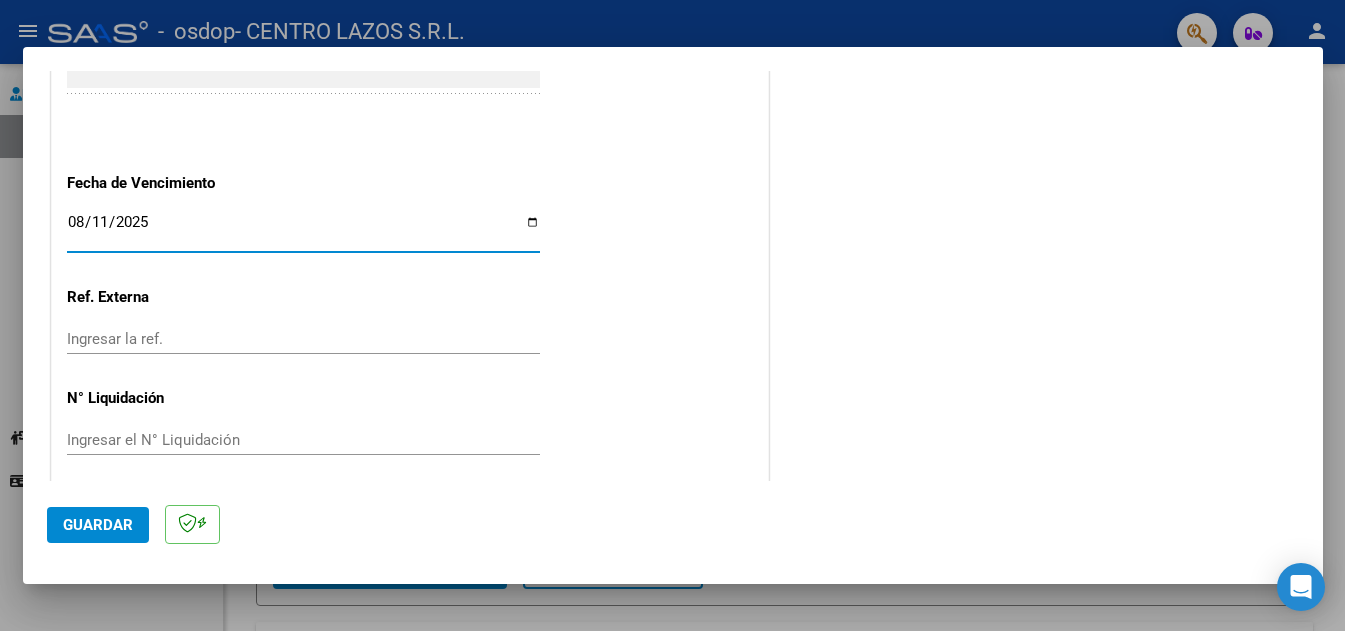 type on "2025-08-11" 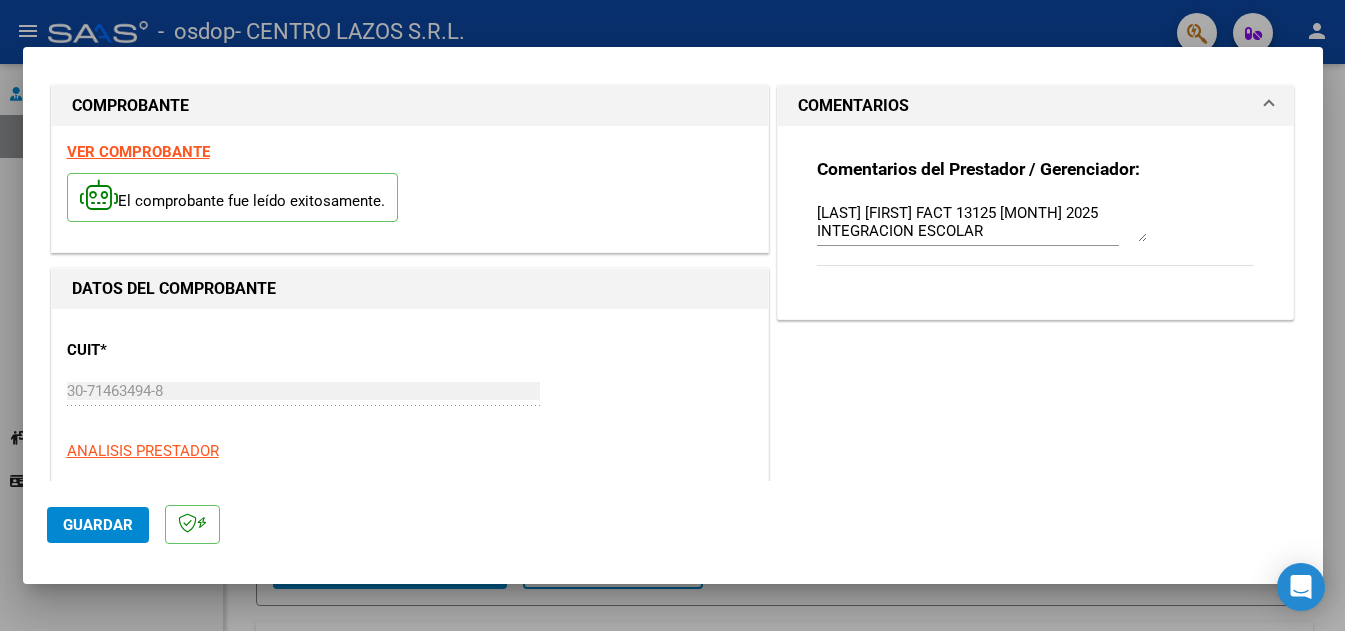 scroll, scrollTop: 0, scrollLeft: 0, axis: both 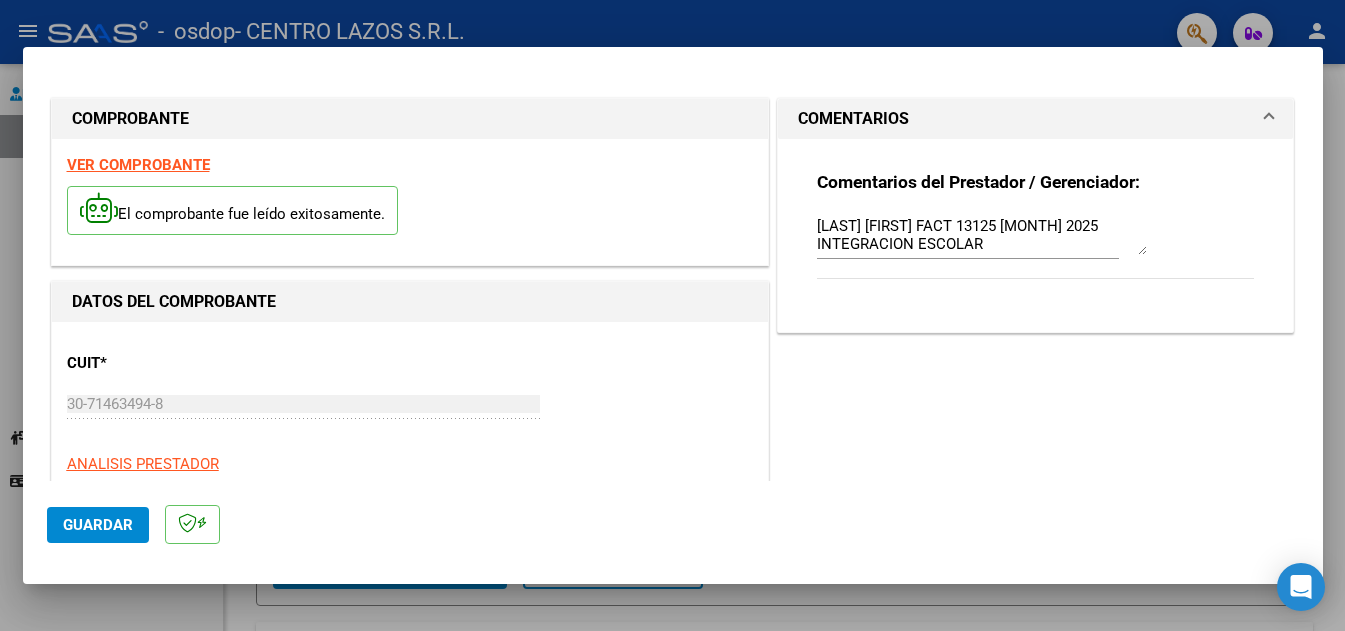click on "Guardar" 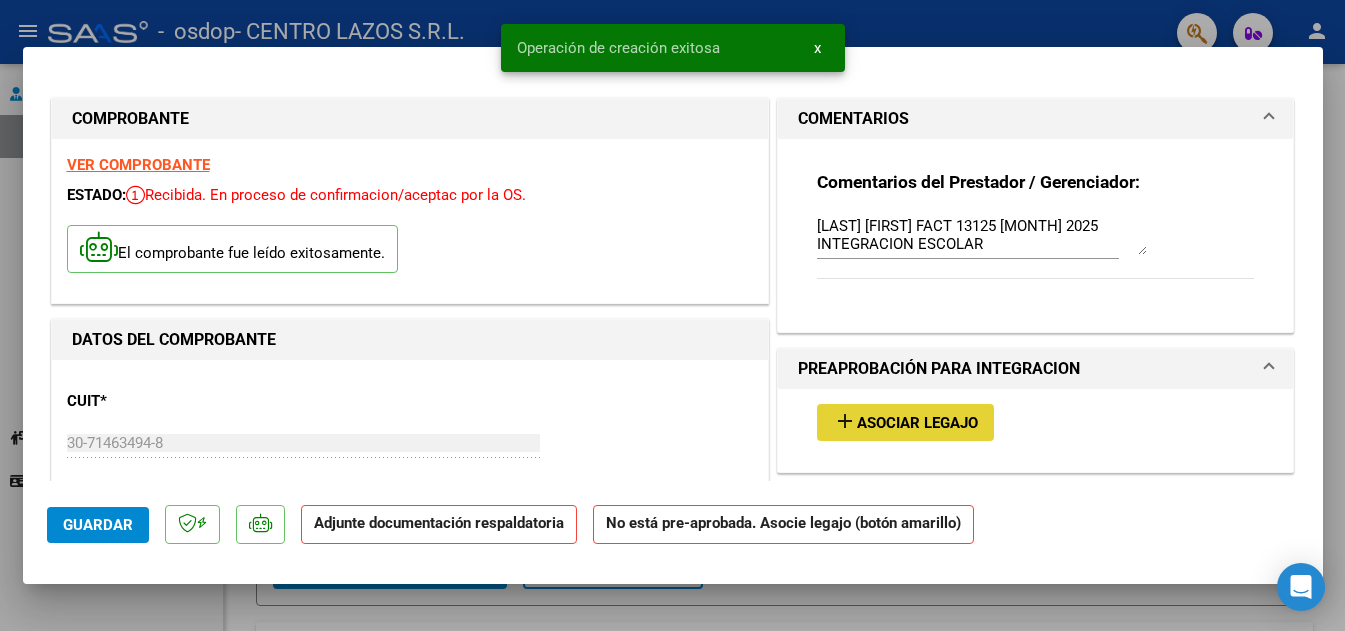 click on "Asociar Legajo" at bounding box center (917, 423) 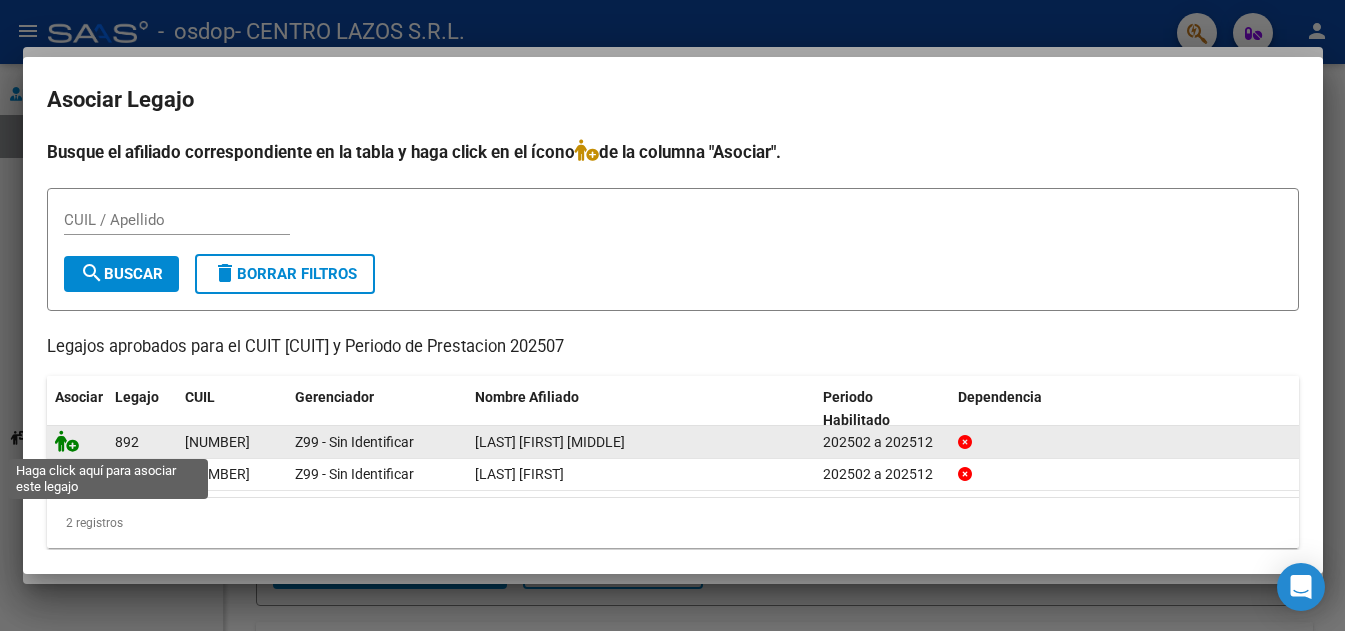 click 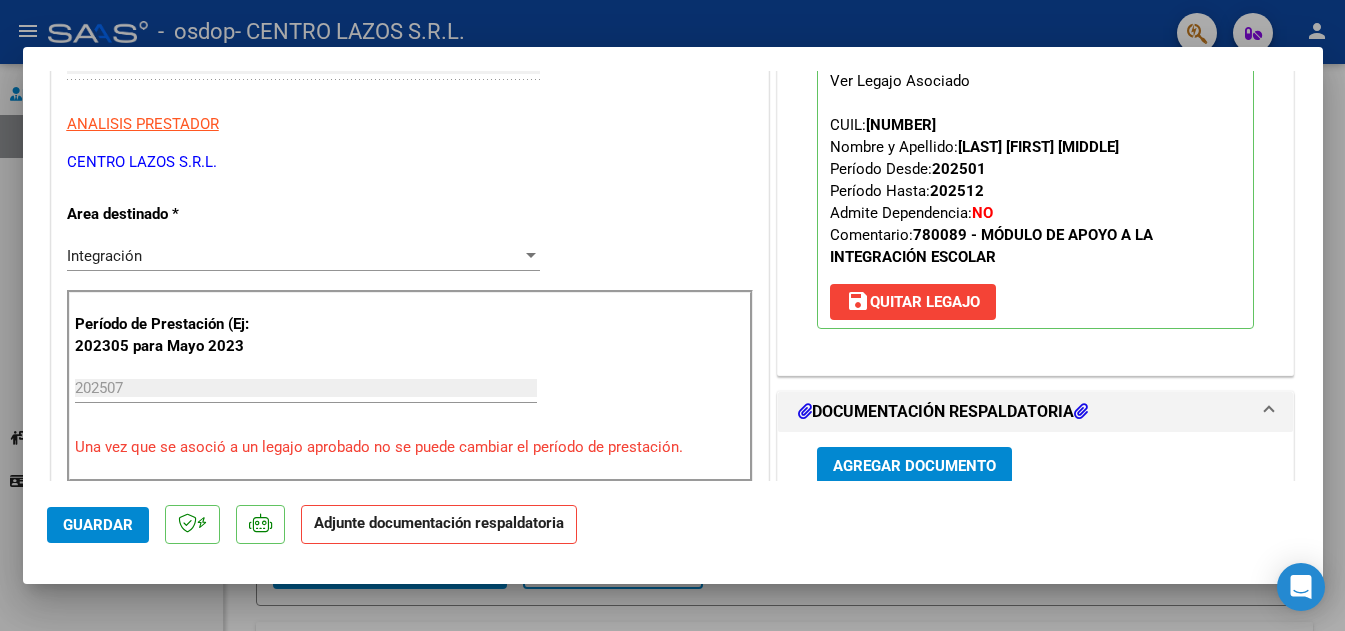scroll, scrollTop: 400, scrollLeft: 0, axis: vertical 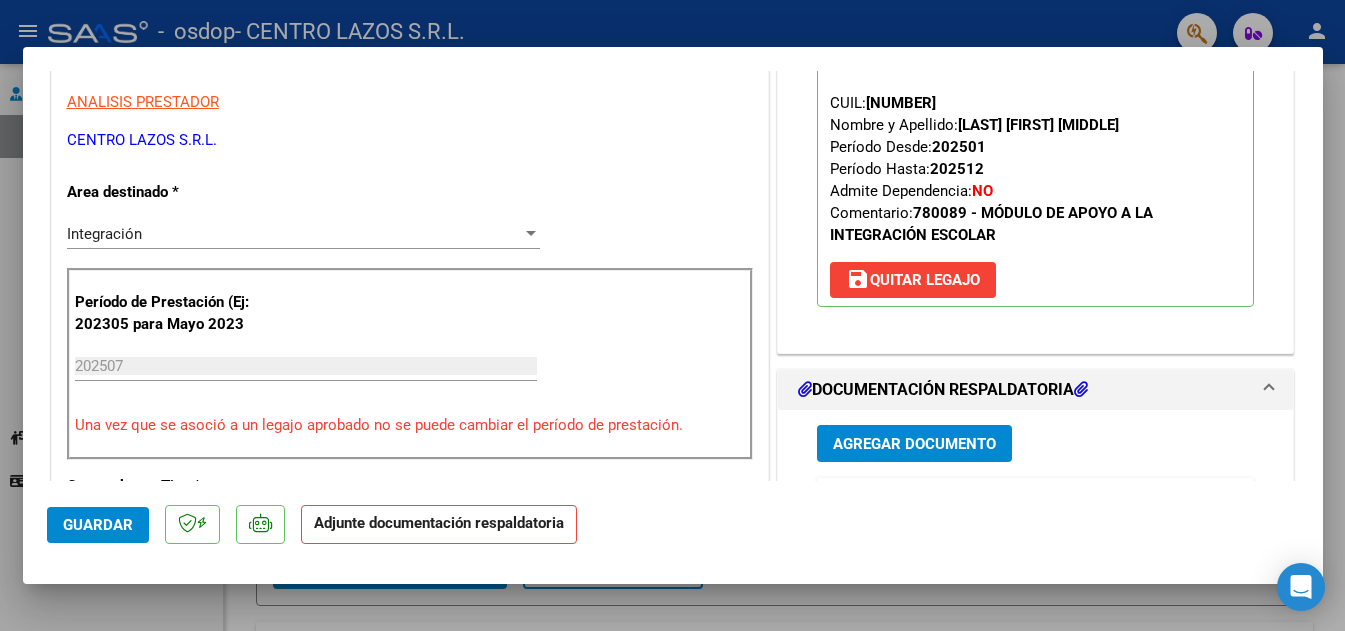 click on "Agregar Documento" at bounding box center [914, 443] 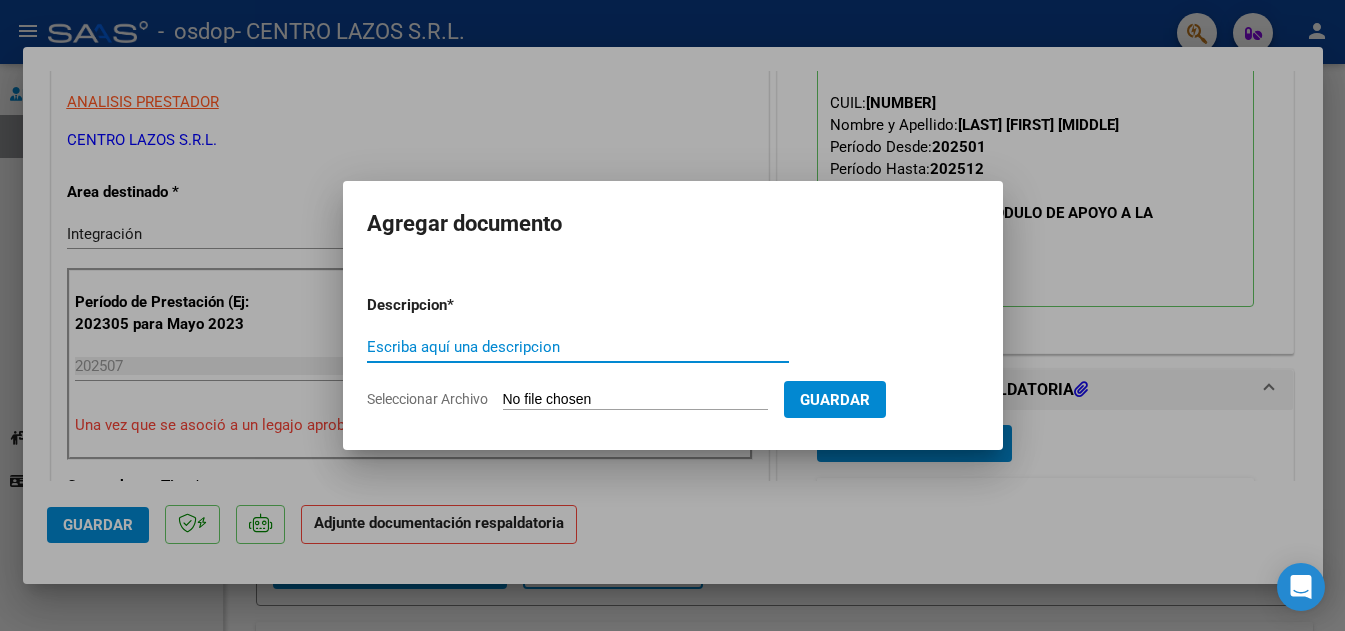 click on "Escriba aquí una descripcion" at bounding box center [578, 347] 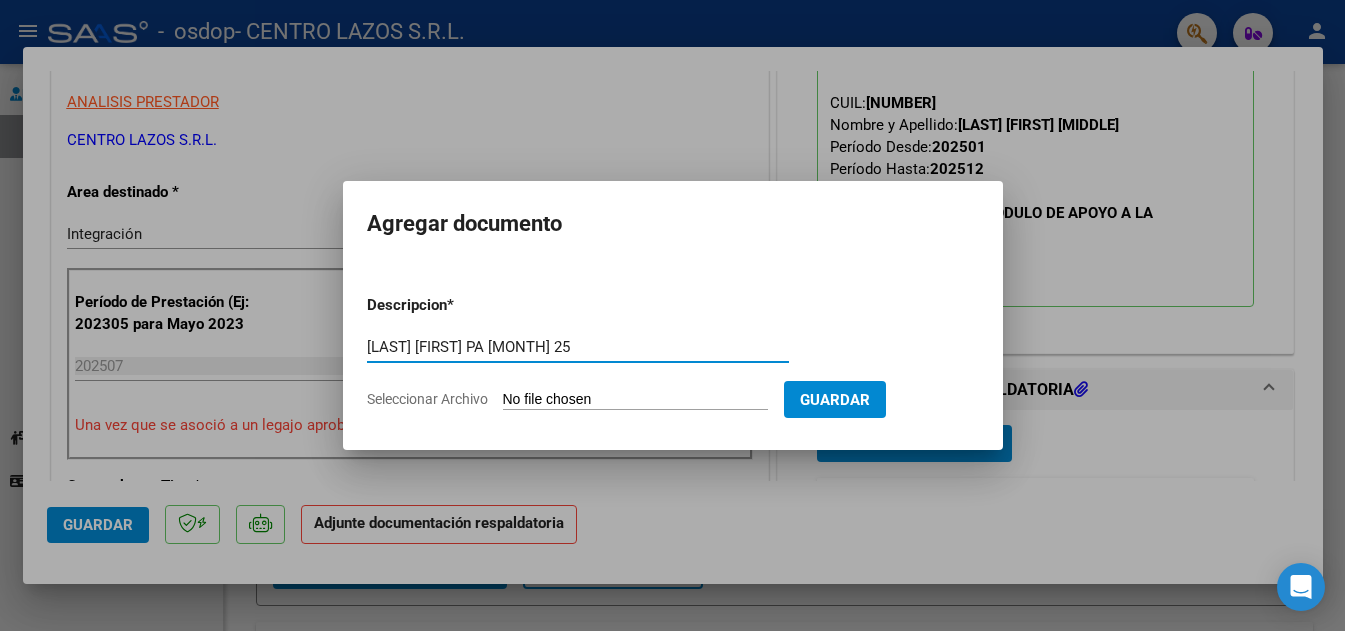type on "[LAST] [FIRST] PA [MONTH] 25" 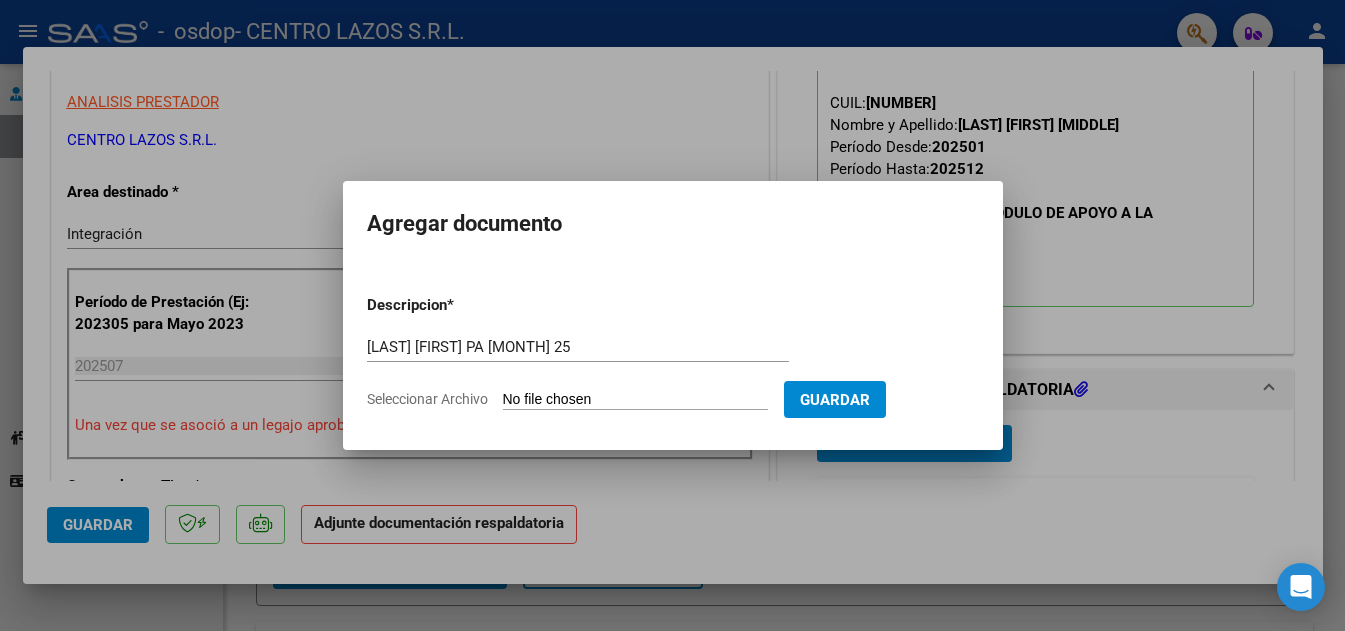 type on "C:\fakepath\[LAST] [FIRST] PA [MONTH] 25.pdf" 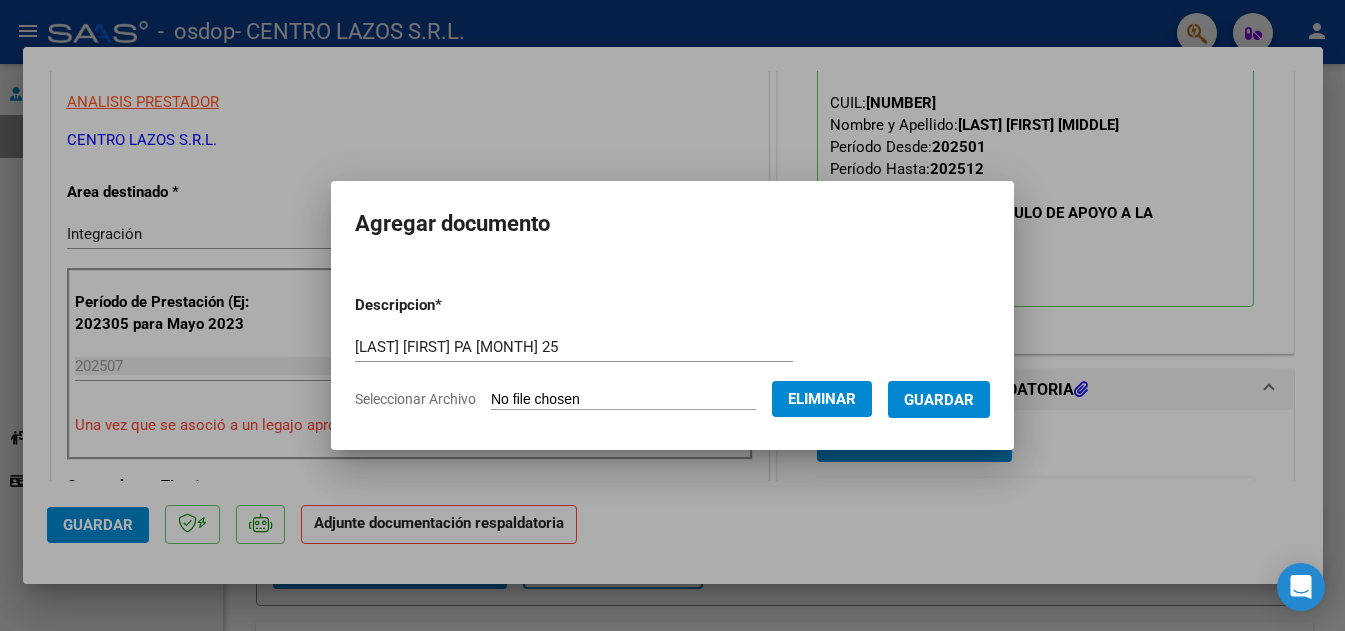click on "Guardar" at bounding box center (939, 400) 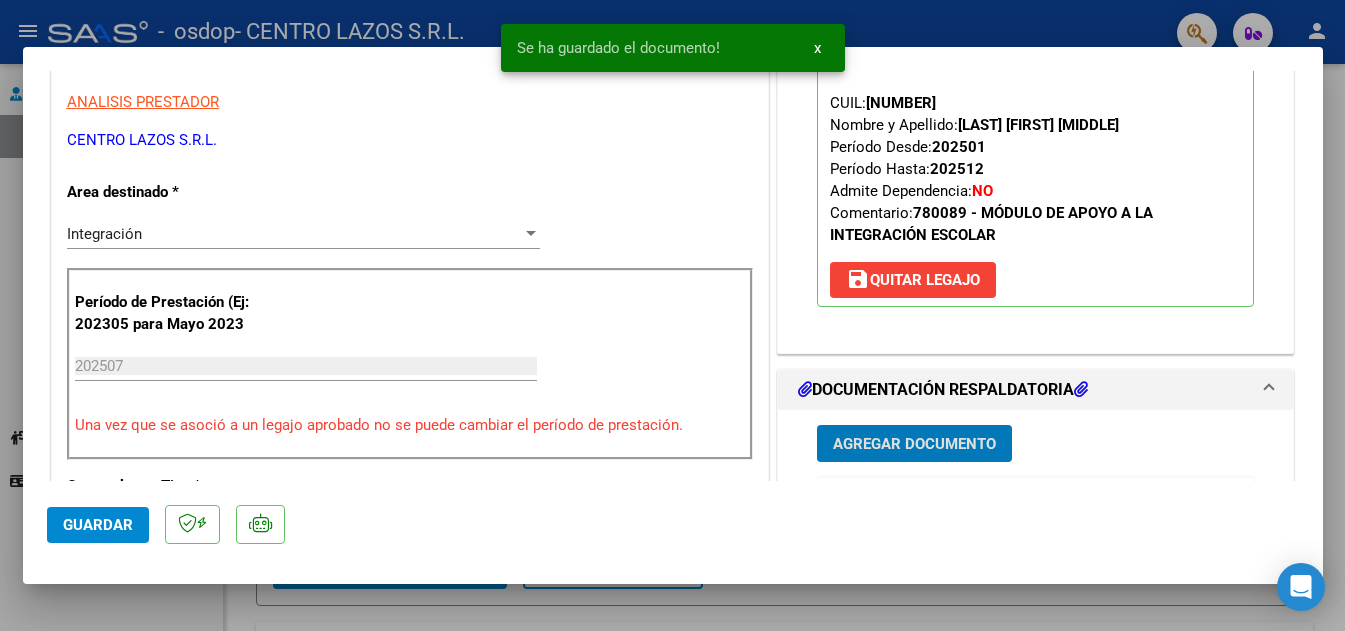 click on "Guardar" 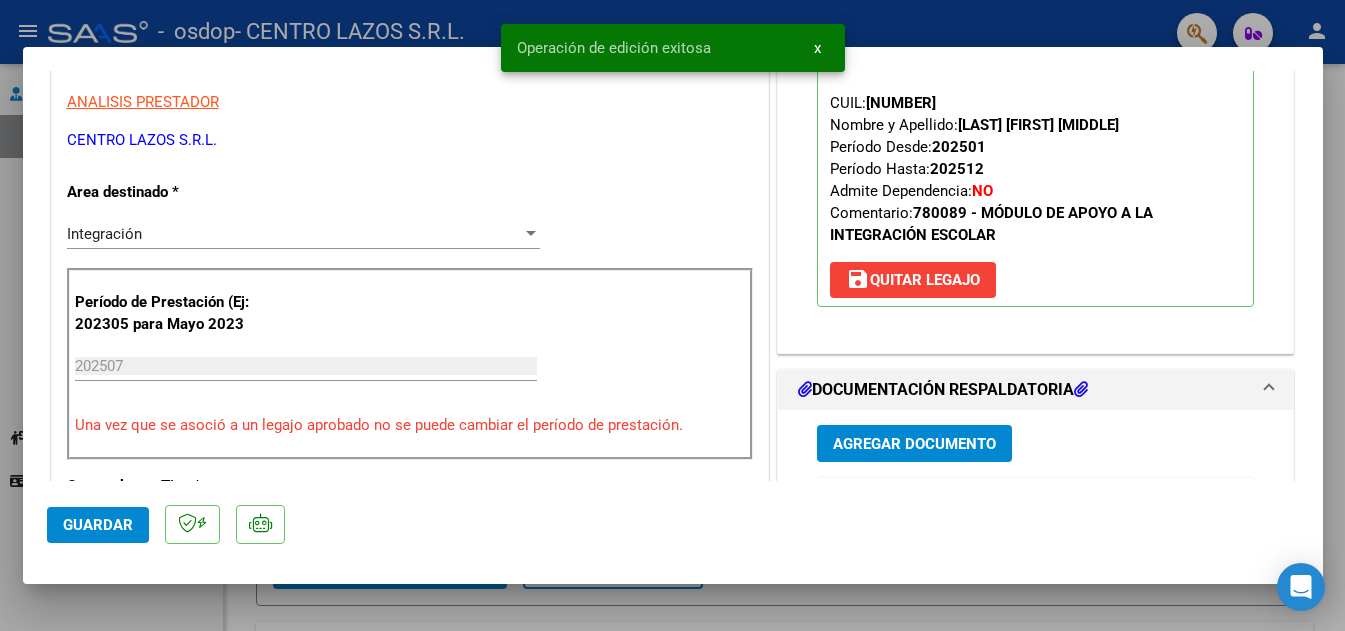 click at bounding box center [672, 315] 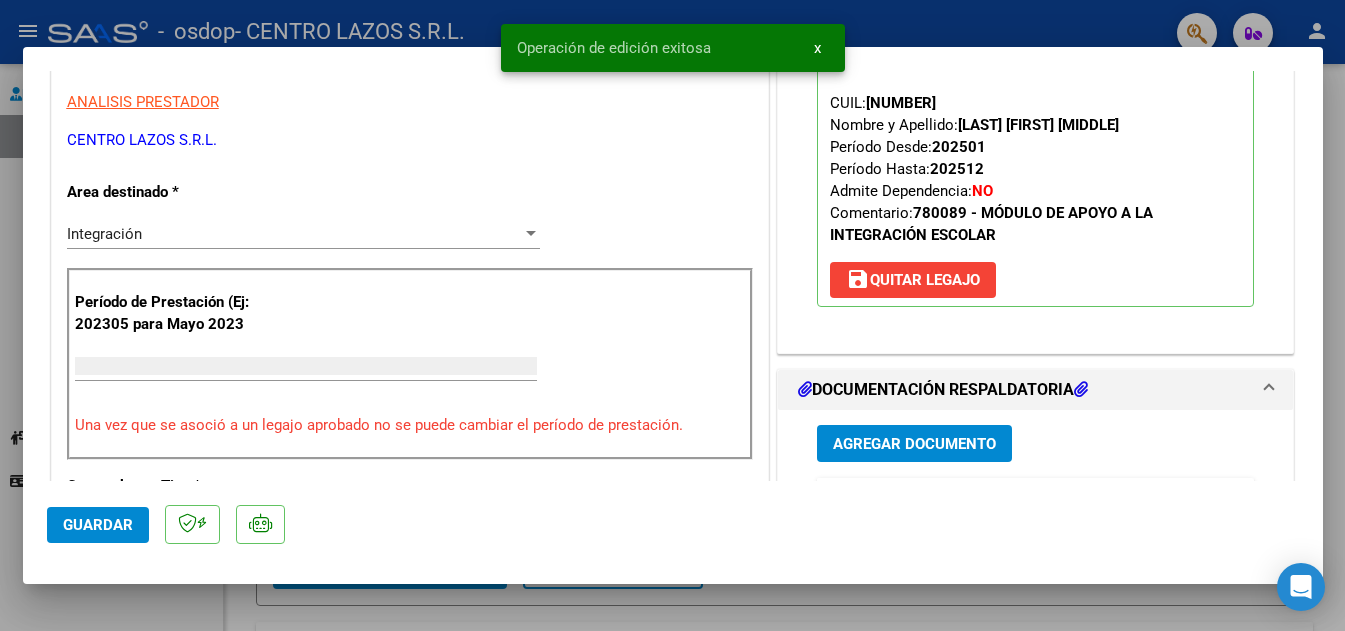 type on "$ 0,00" 